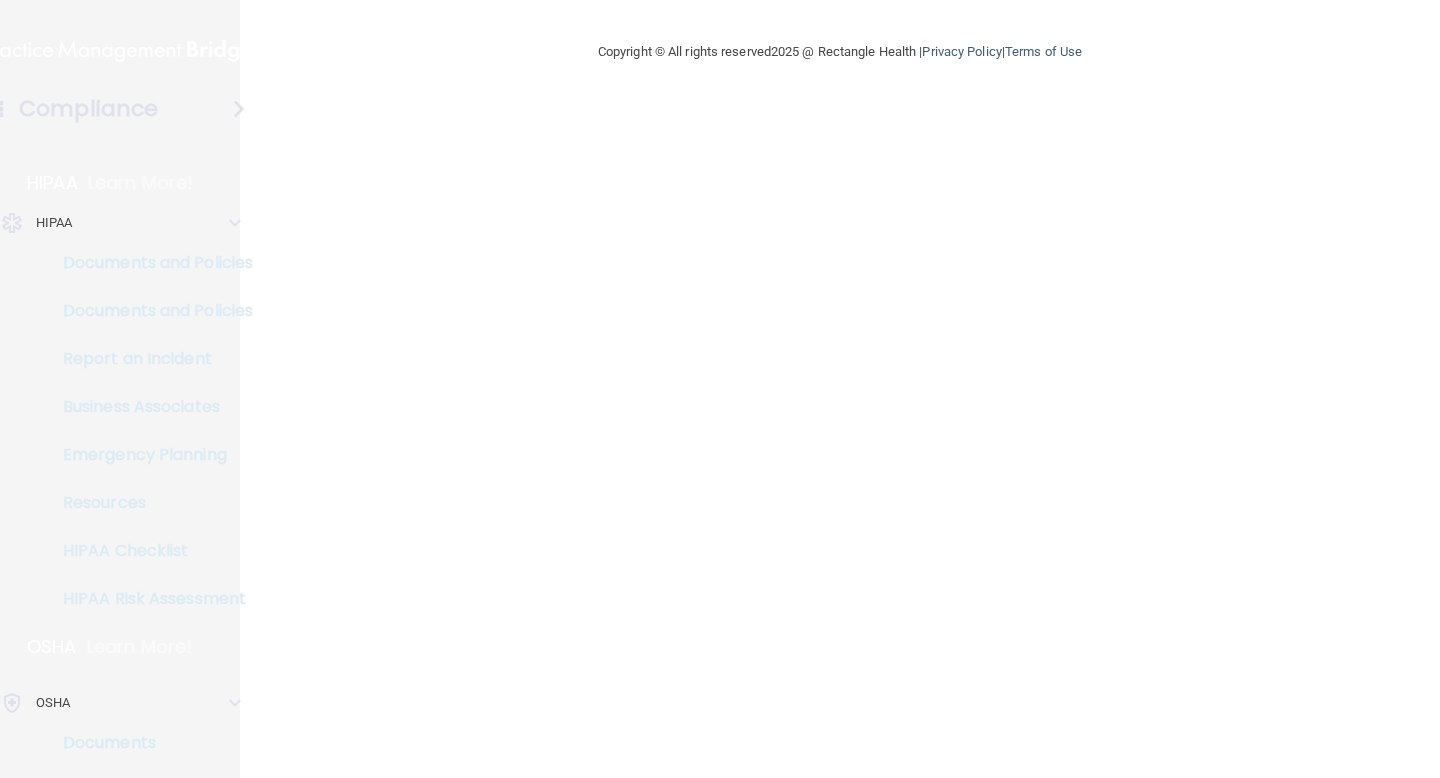 scroll, scrollTop: 0, scrollLeft: 0, axis: both 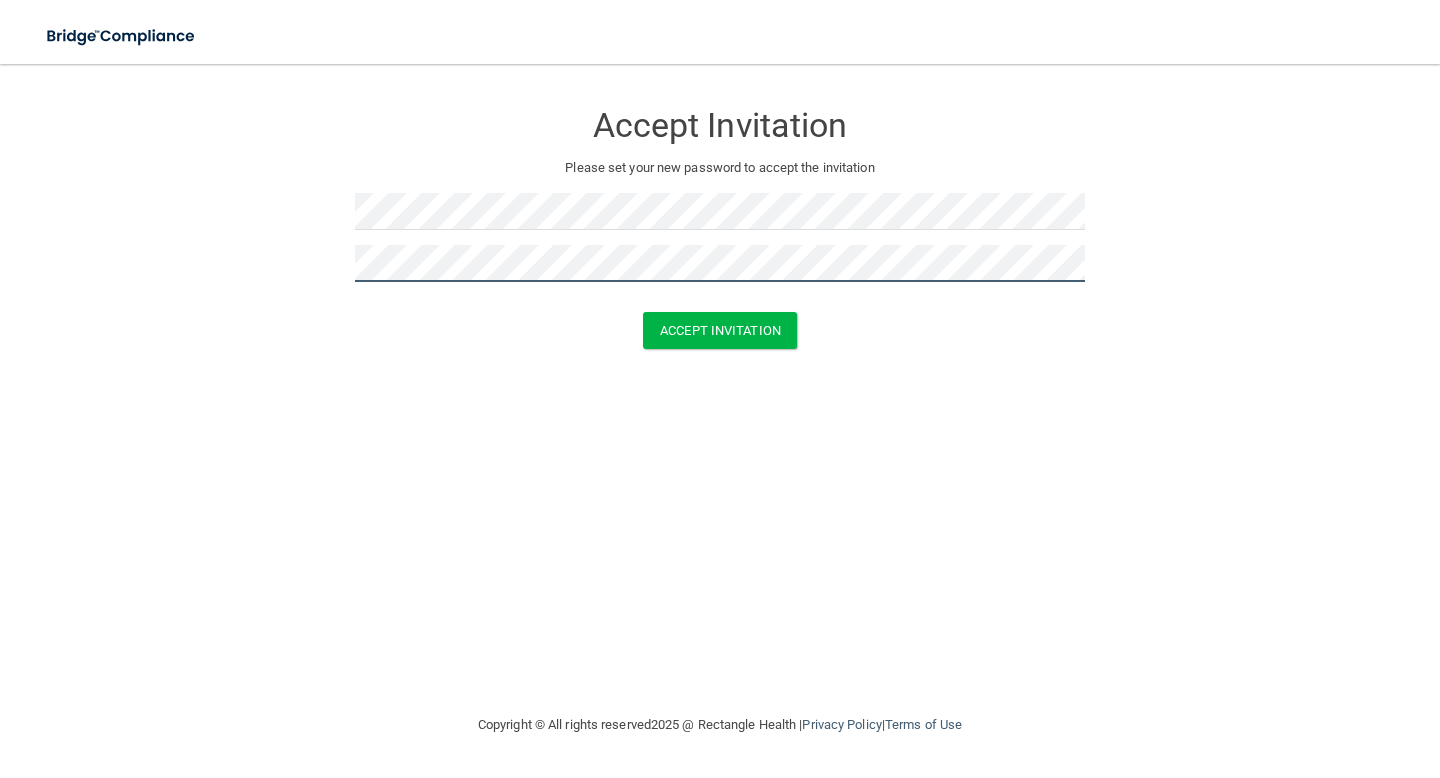 click on "Accept Invitation" at bounding box center (720, 330) 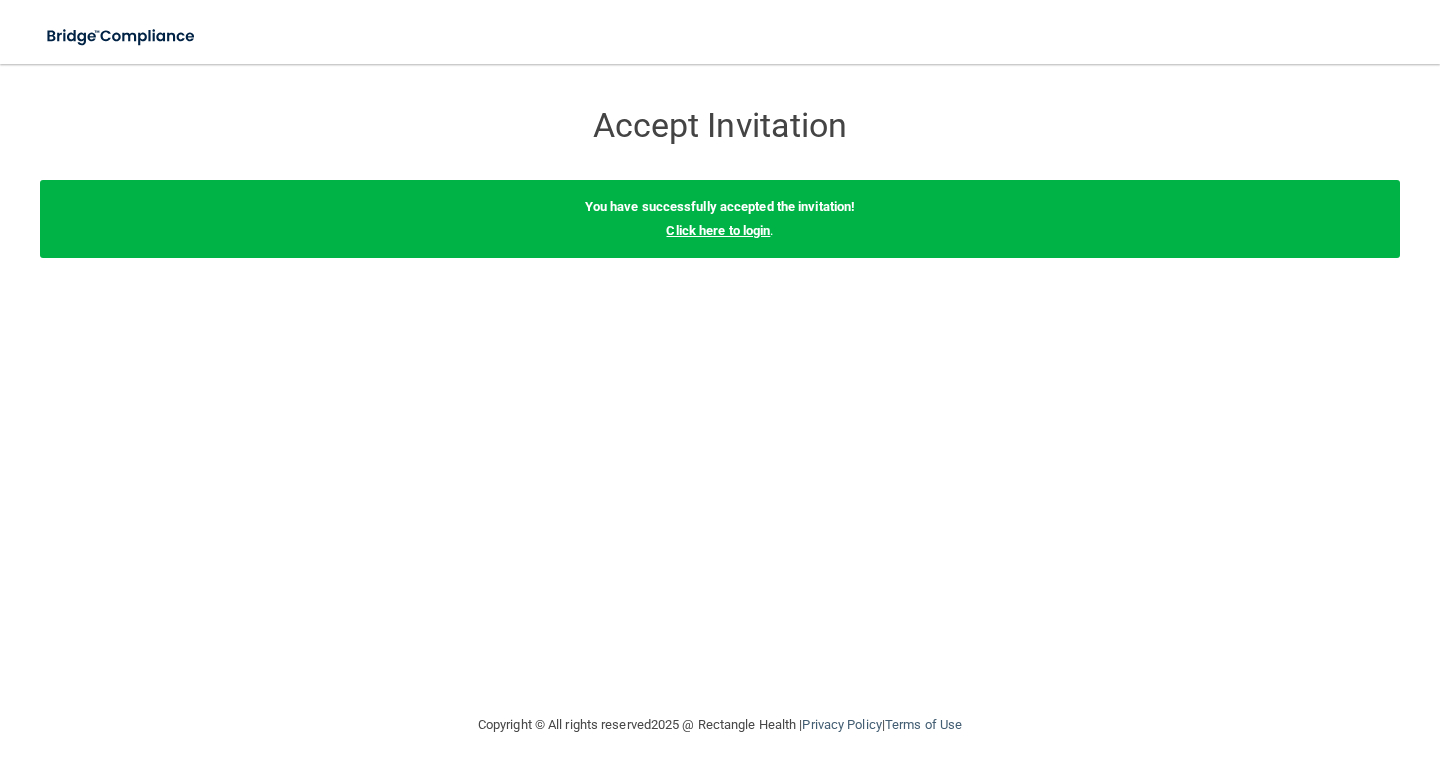 click on "Click here to login" at bounding box center (718, 230) 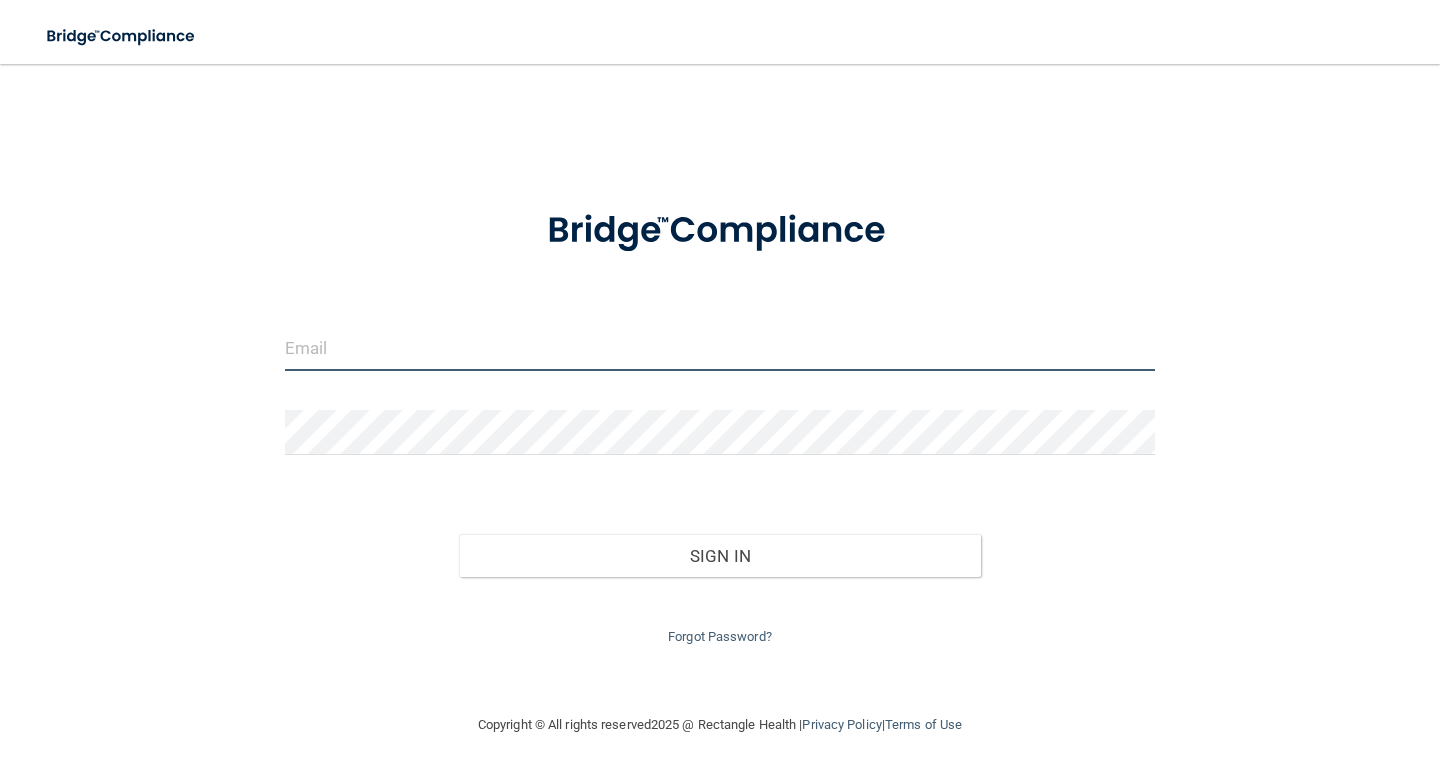 type on "[EMAIL]" 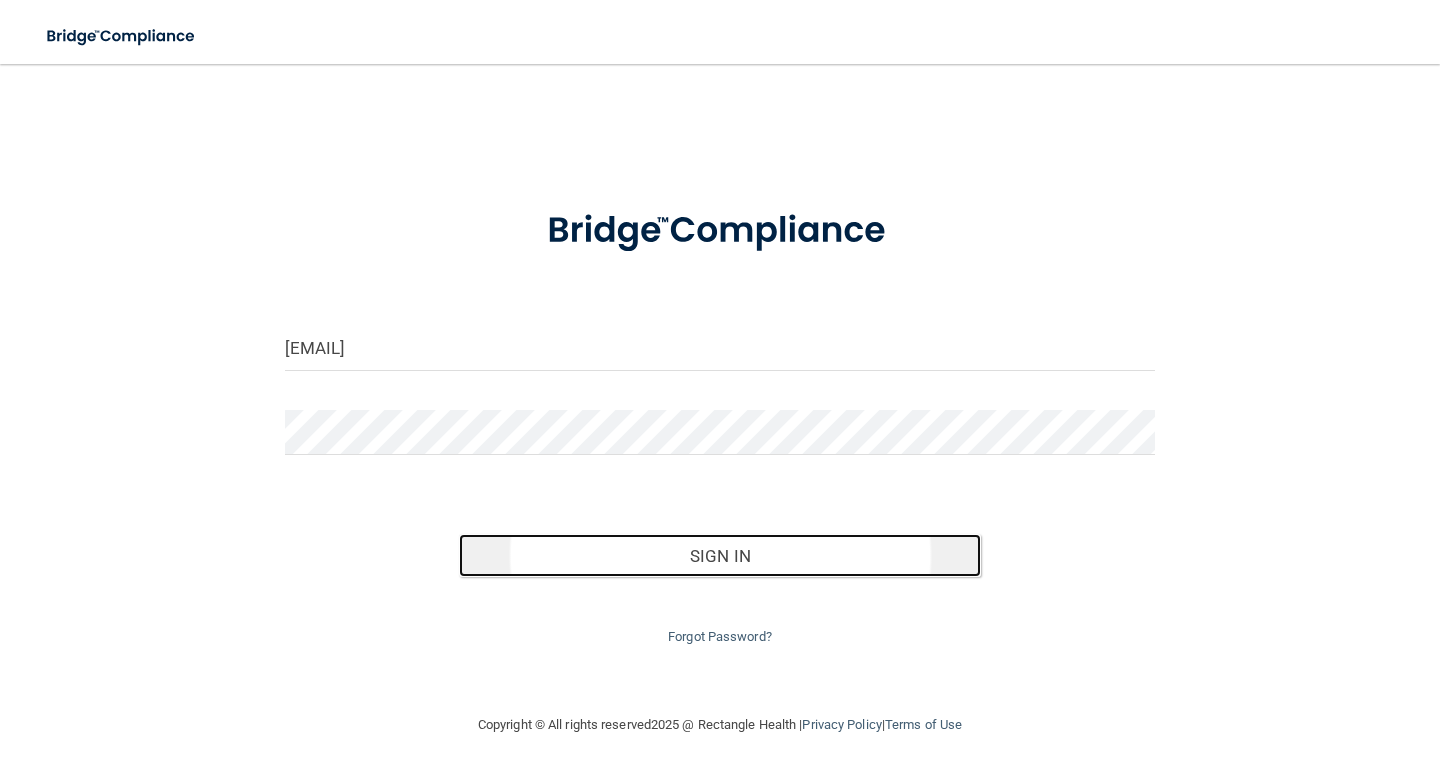 click on "Sign In" at bounding box center (720, 556) 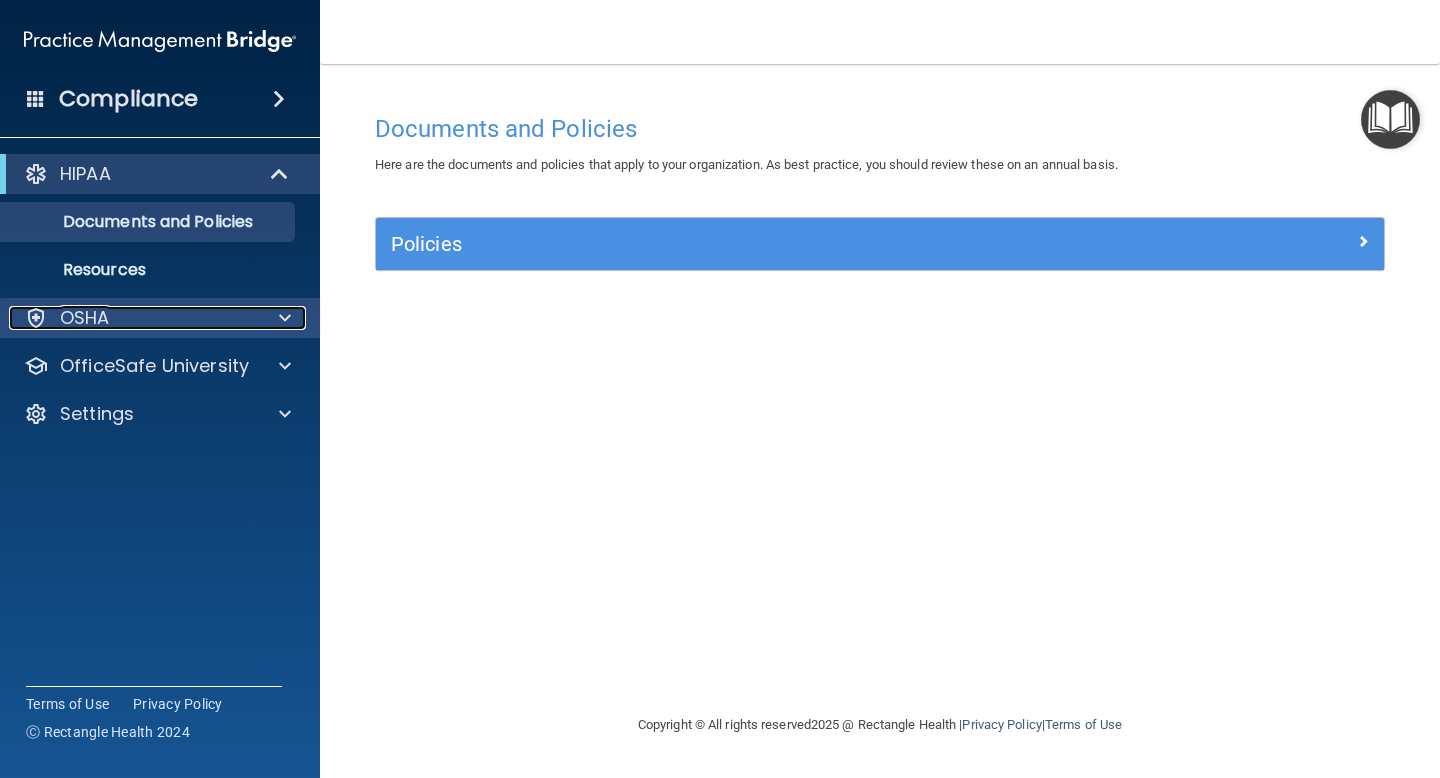 click at bounding box center (282, 318) 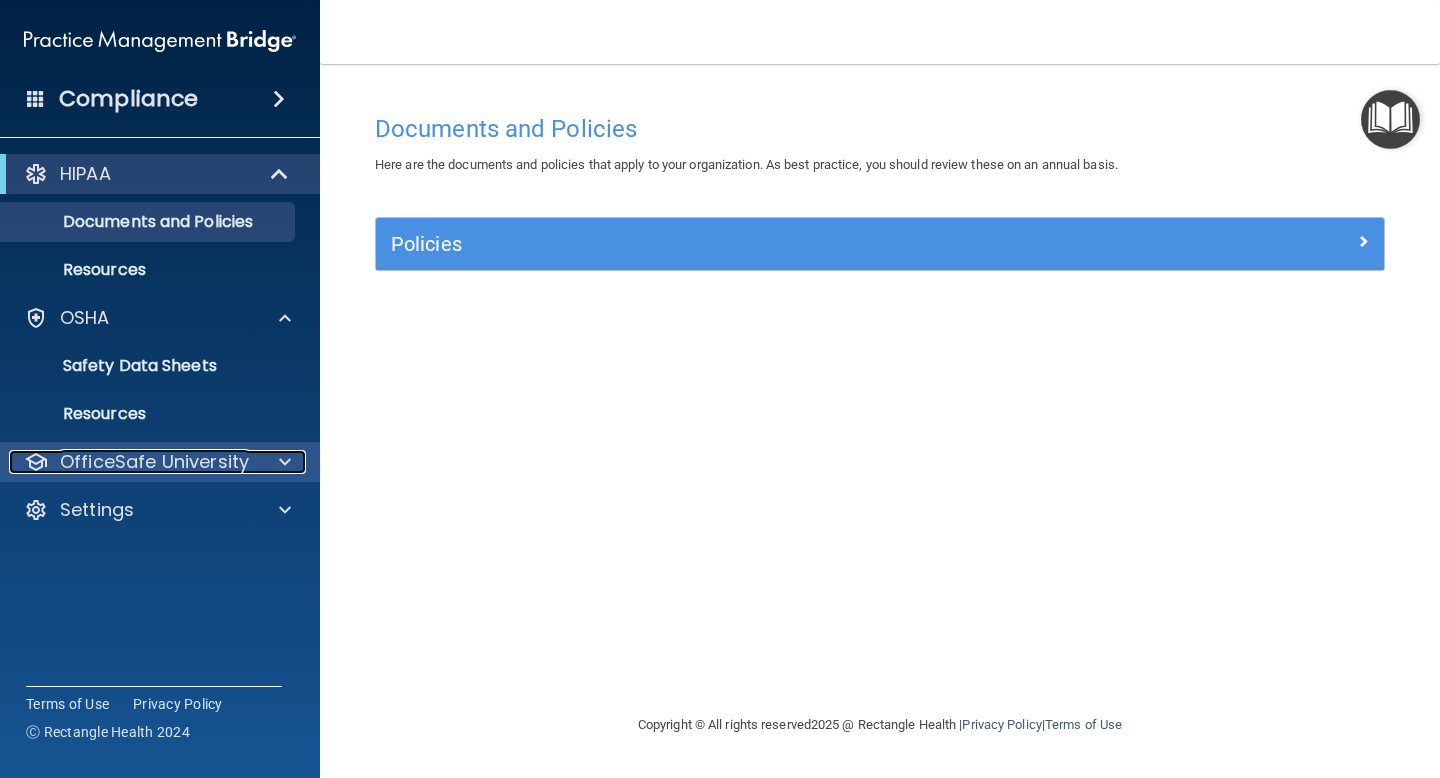 click on "OfficeSafe University" at bounding box center [154, 462] 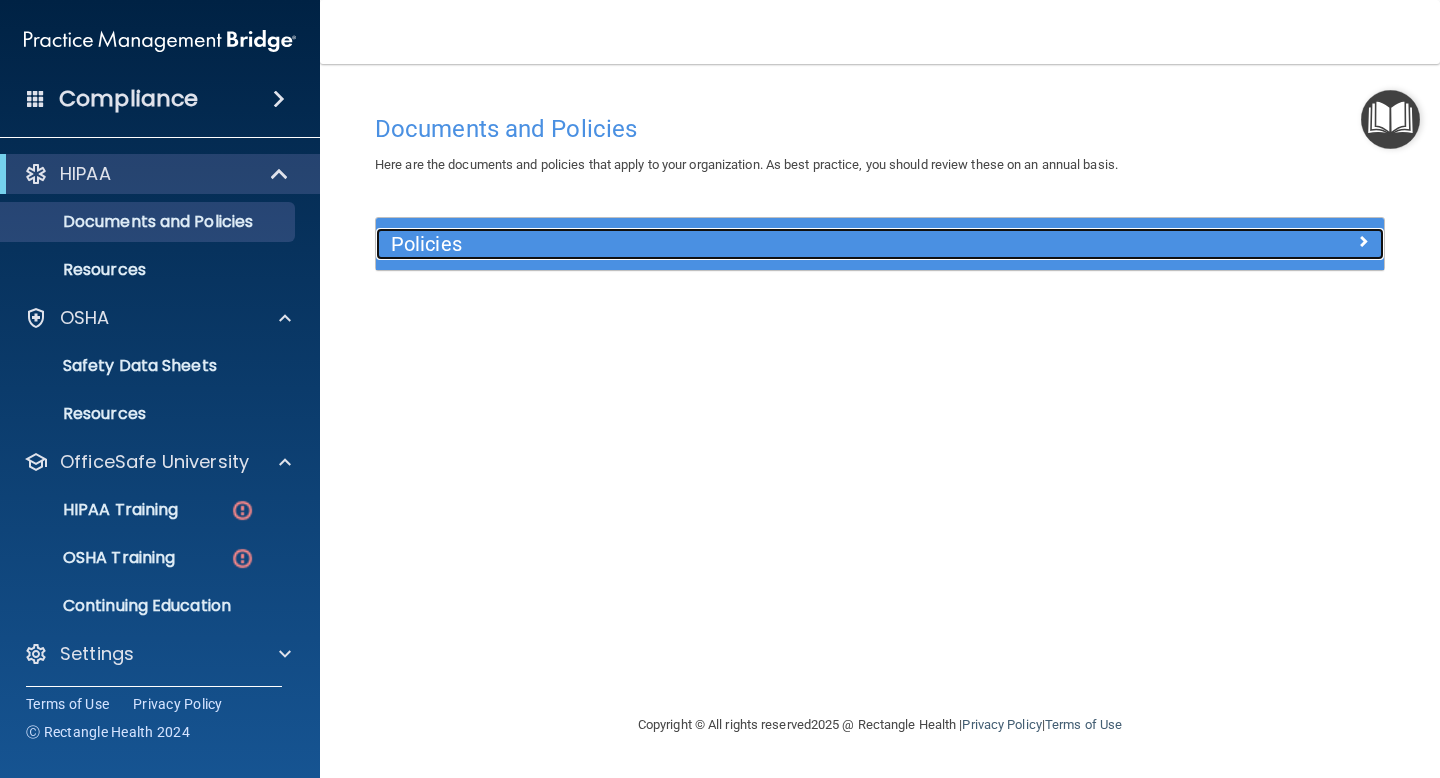 click on "Policies" at bounding box center (754, 244) 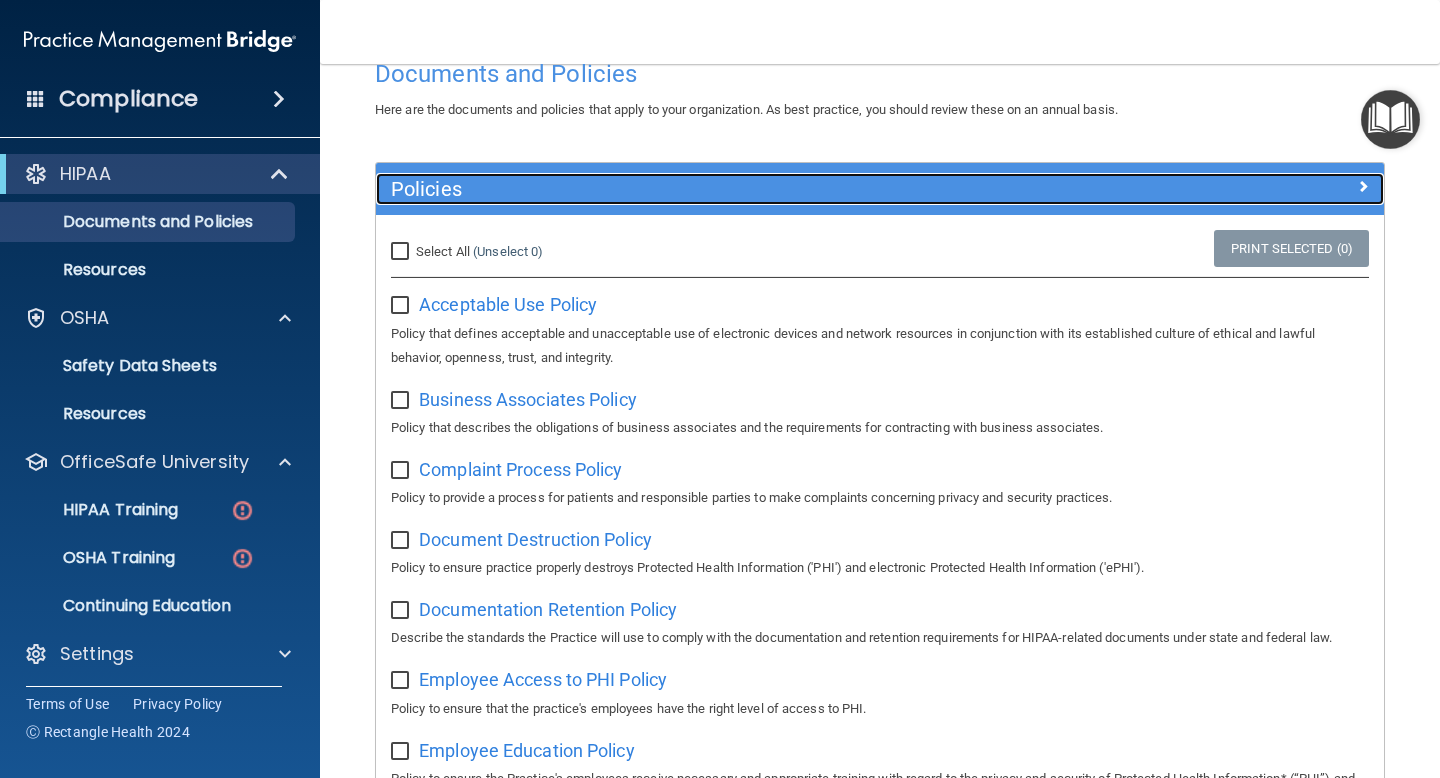 scroll, scrollTop: 53, scrollLeft: 0, axis: vertical 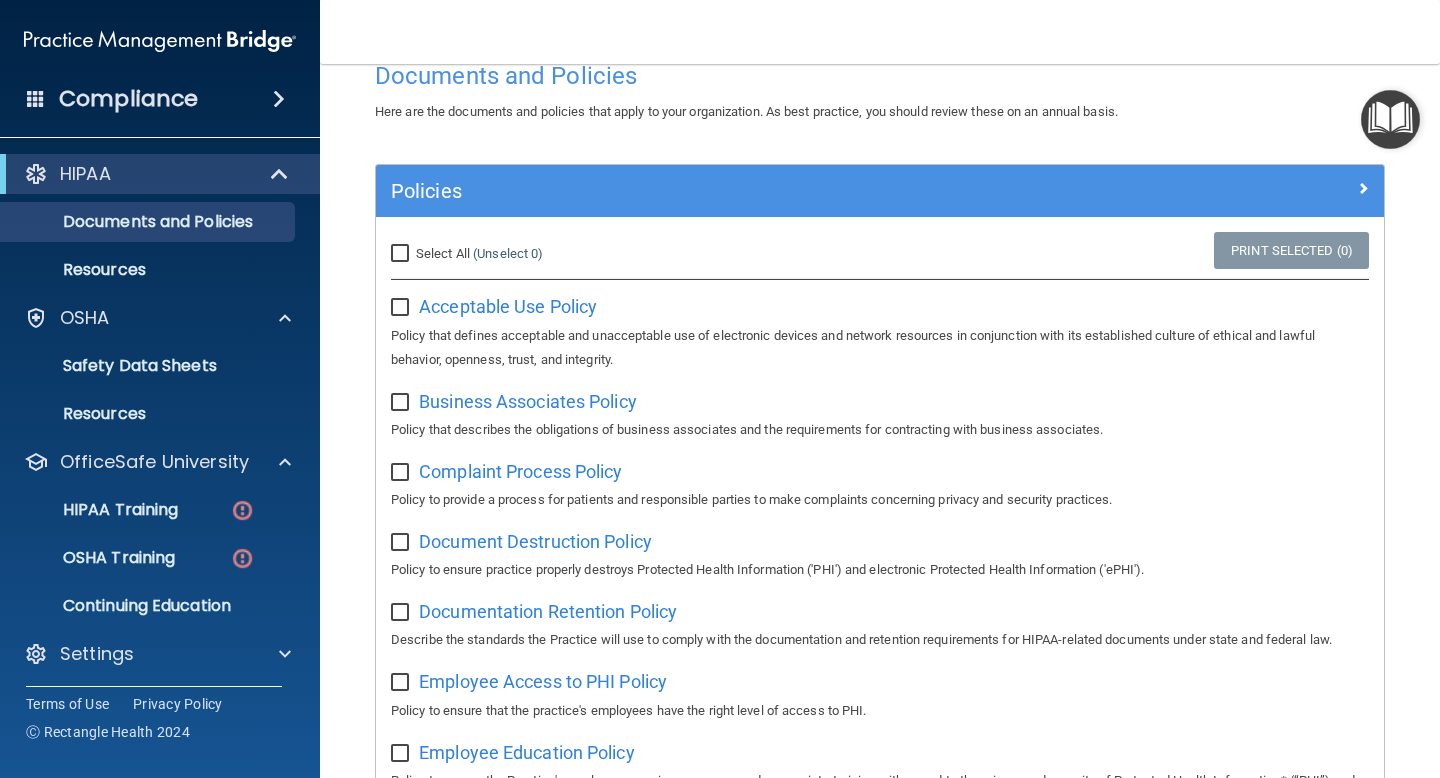 click on "Select All   (Unselect 0)    Unselect All" at bounding box center [402, 254] 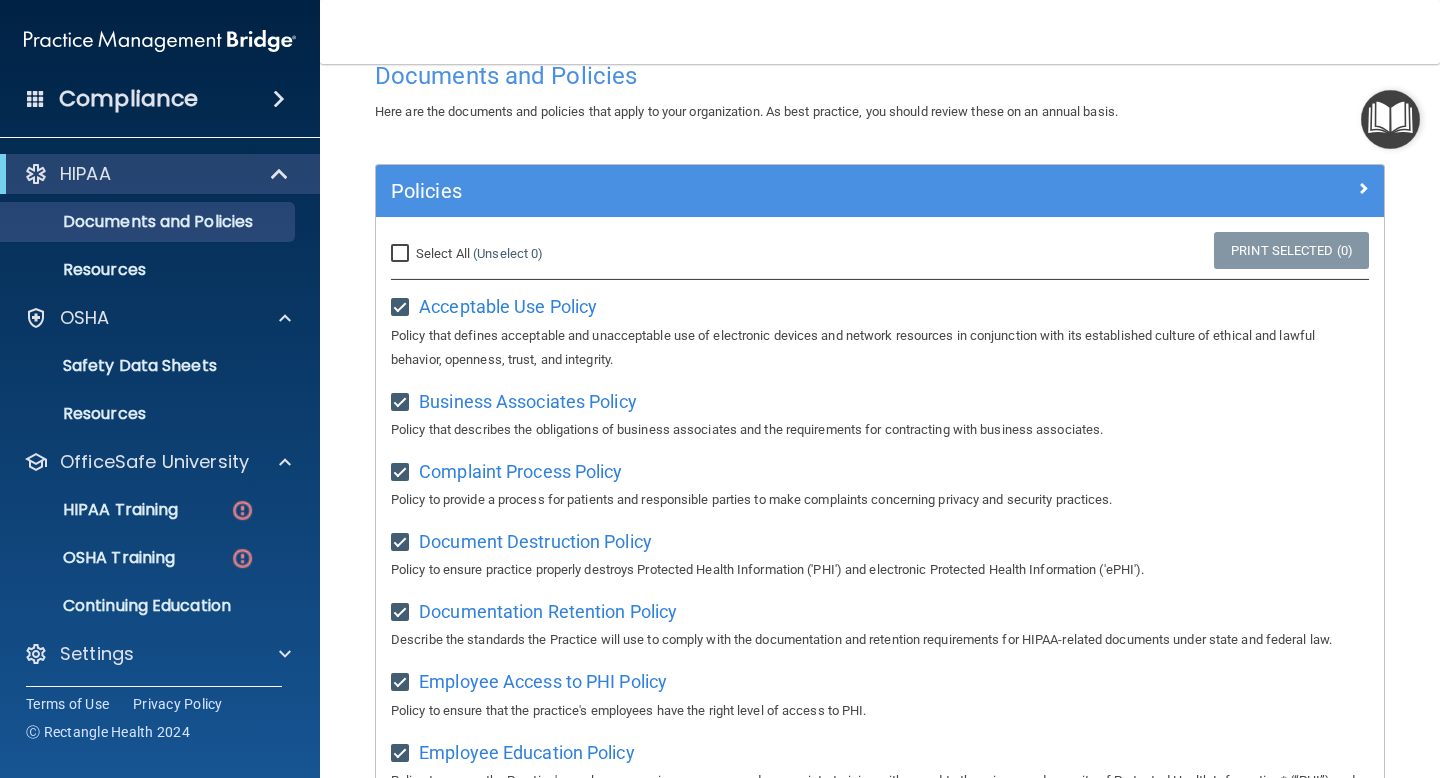 checkbox on "true" 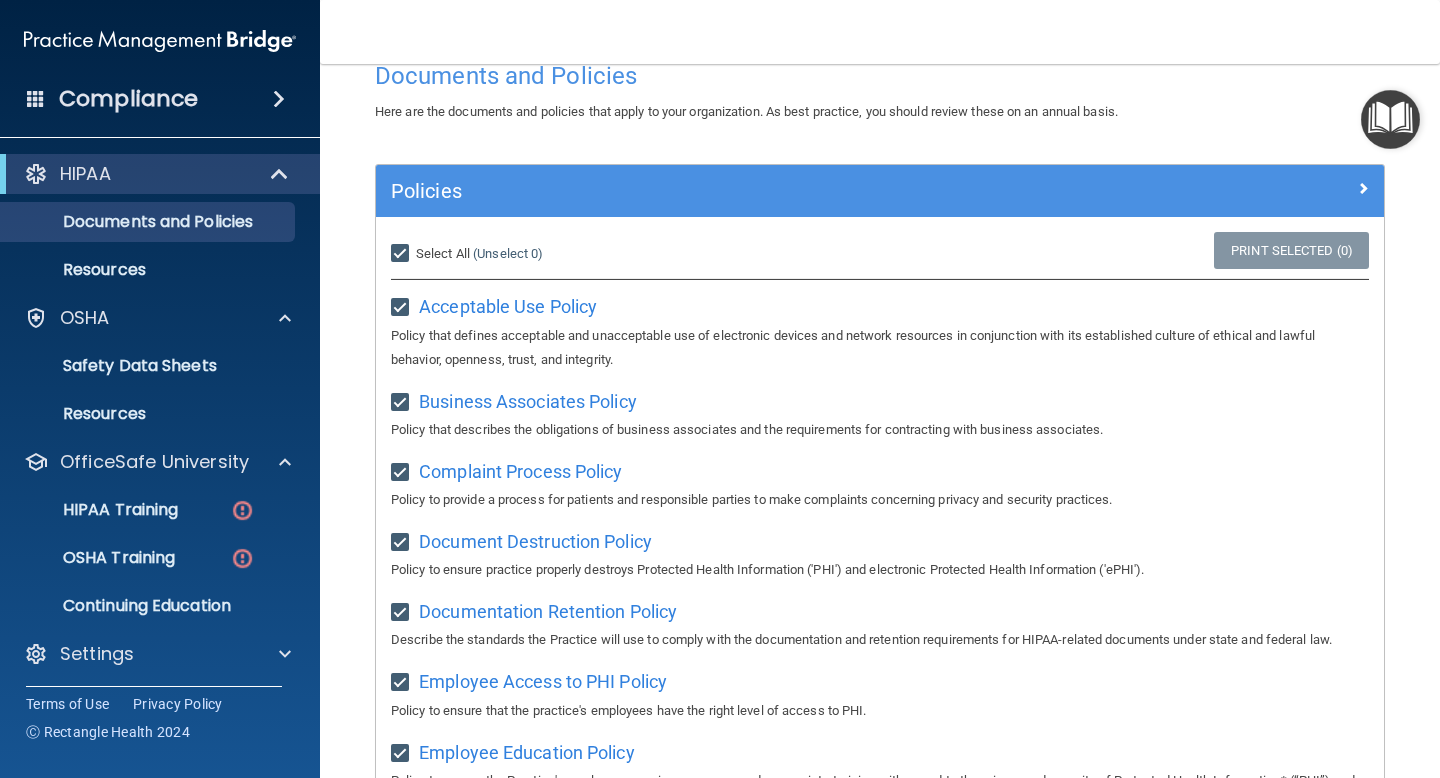 checkbox on "true" 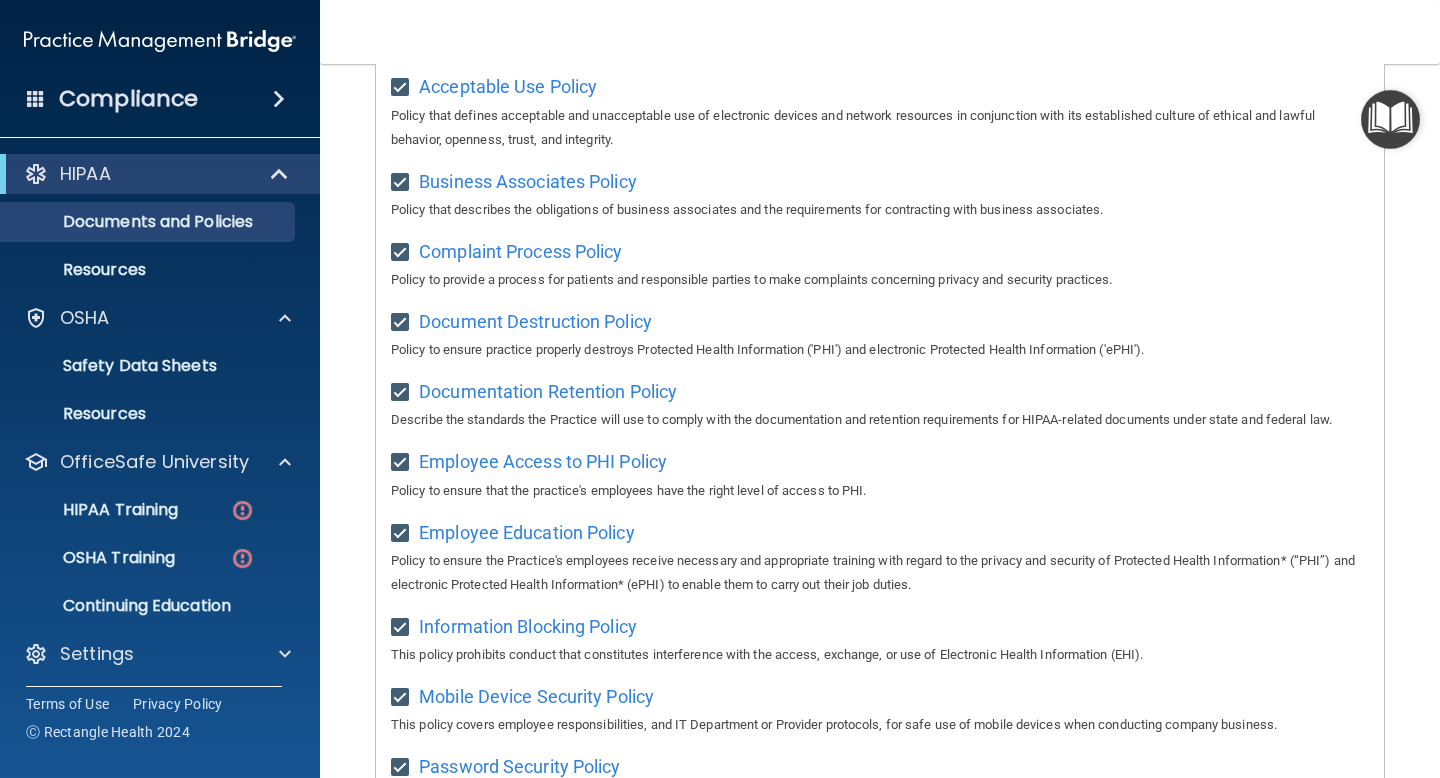 scroll, scrollTop: 0, scrollLeft: 0, axis: both 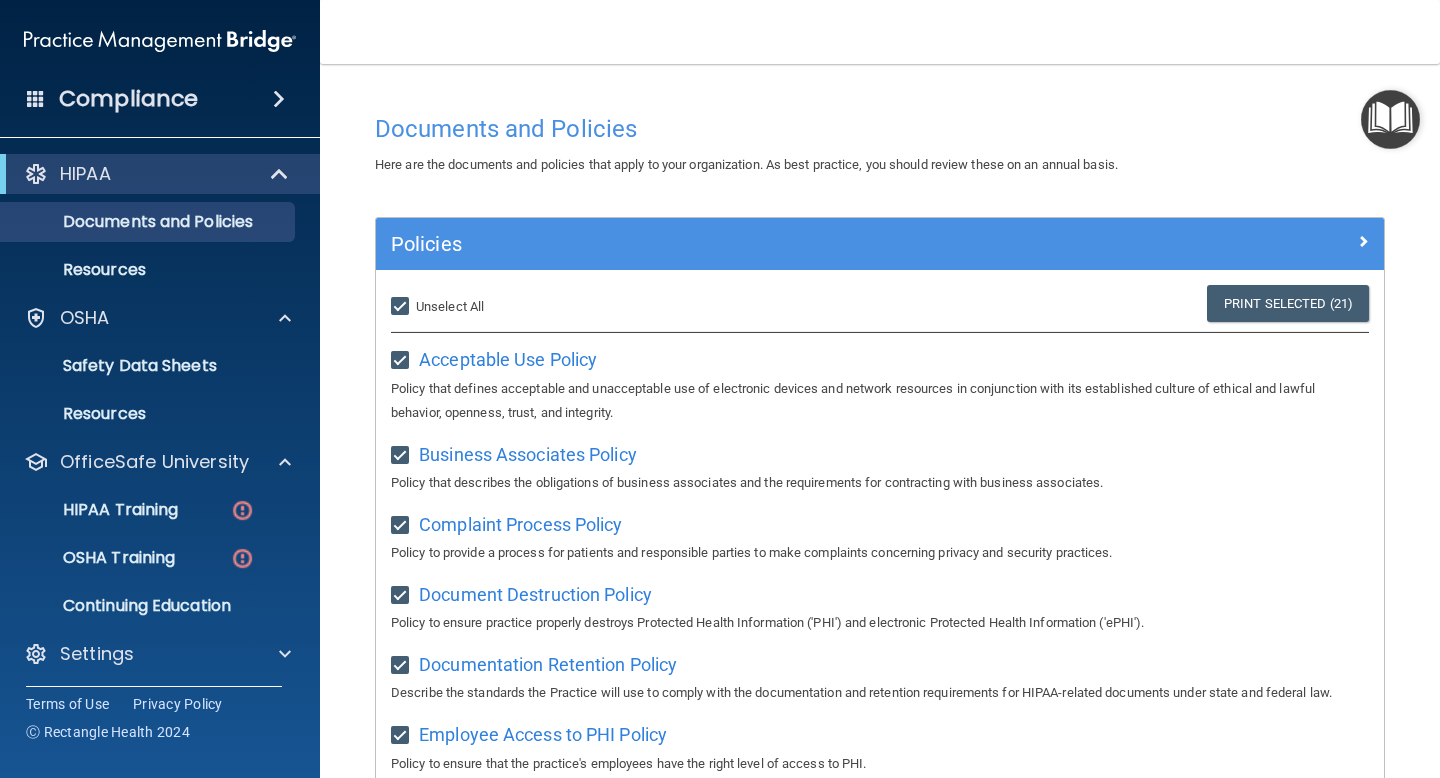 click on "Select All   (Unselect 21)    Unselect All" at bounding box center [402, 307] 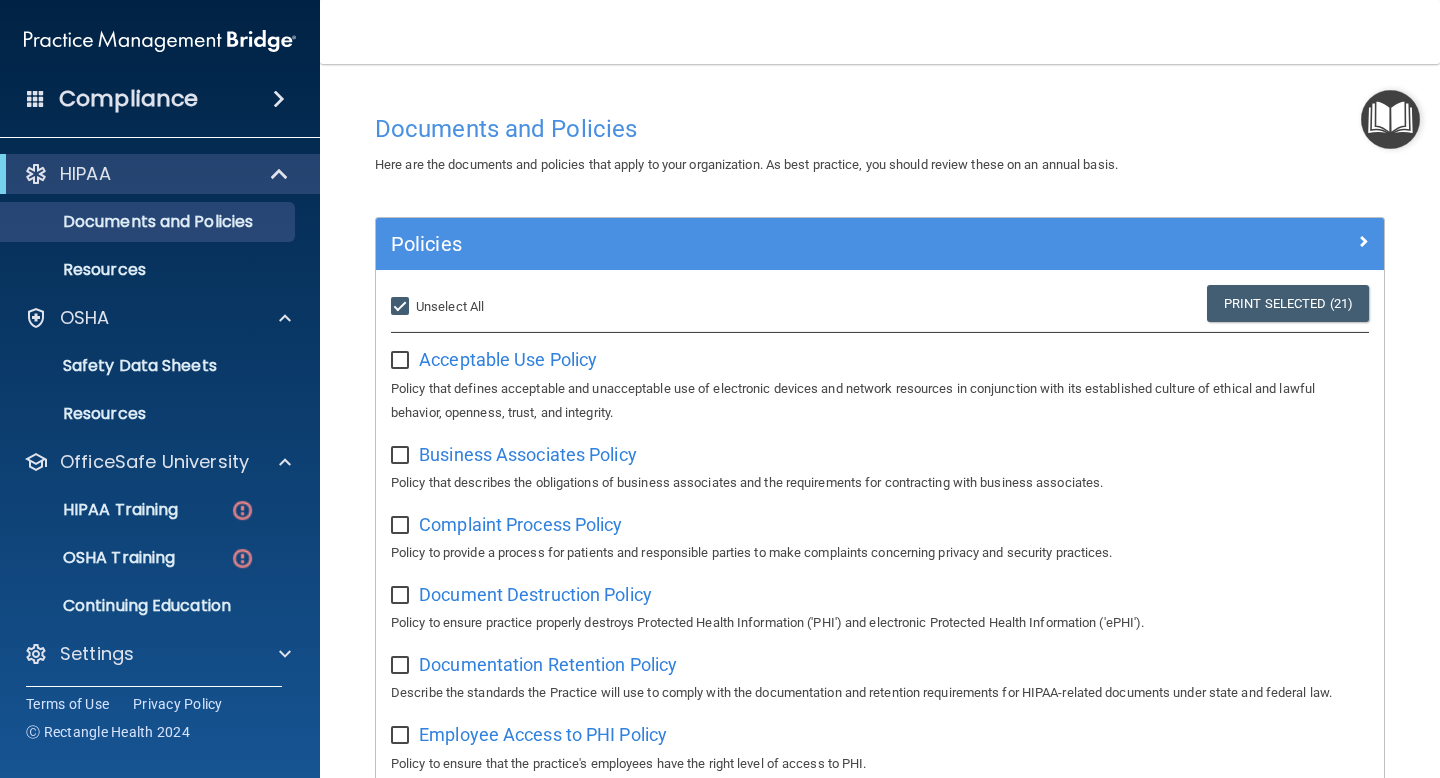 checkbox on "false" 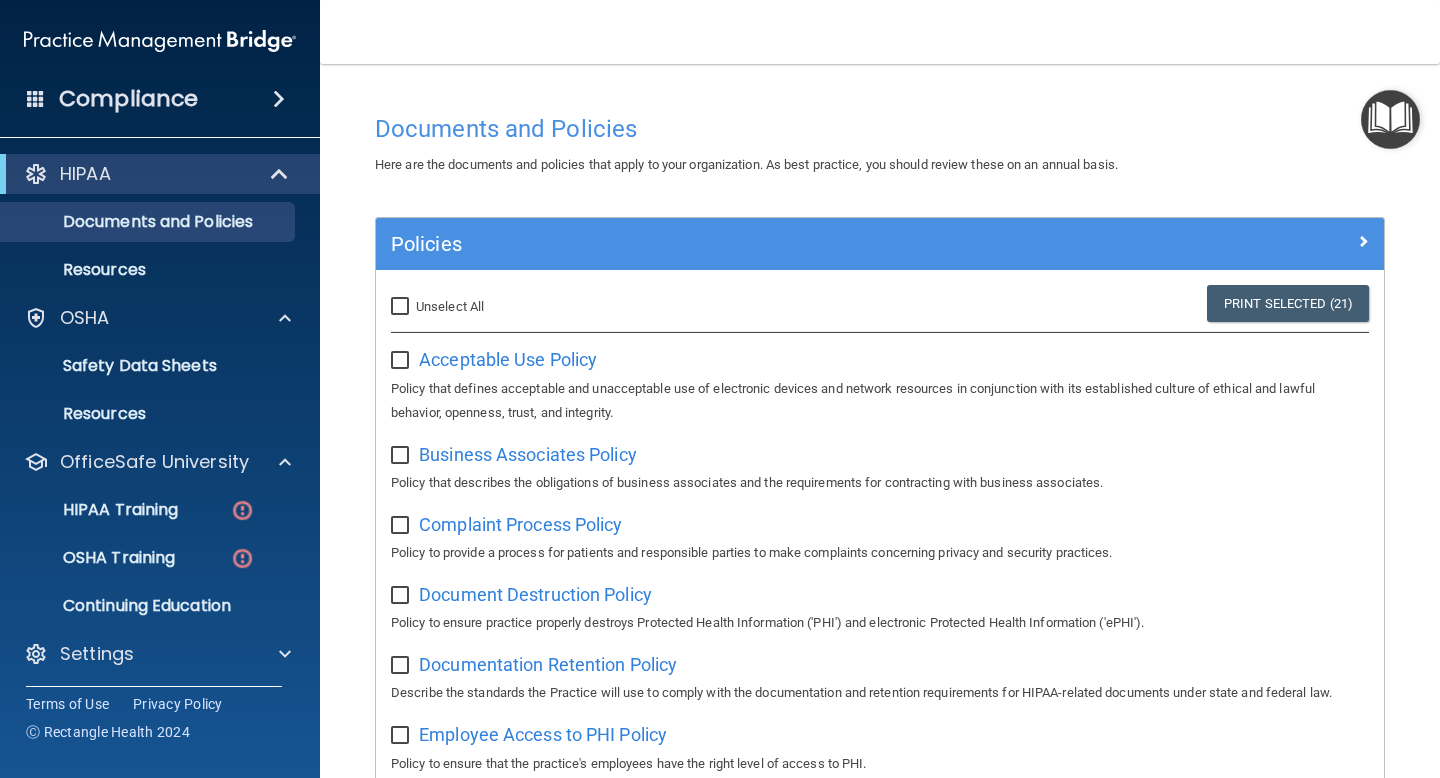 checkbox on "false" 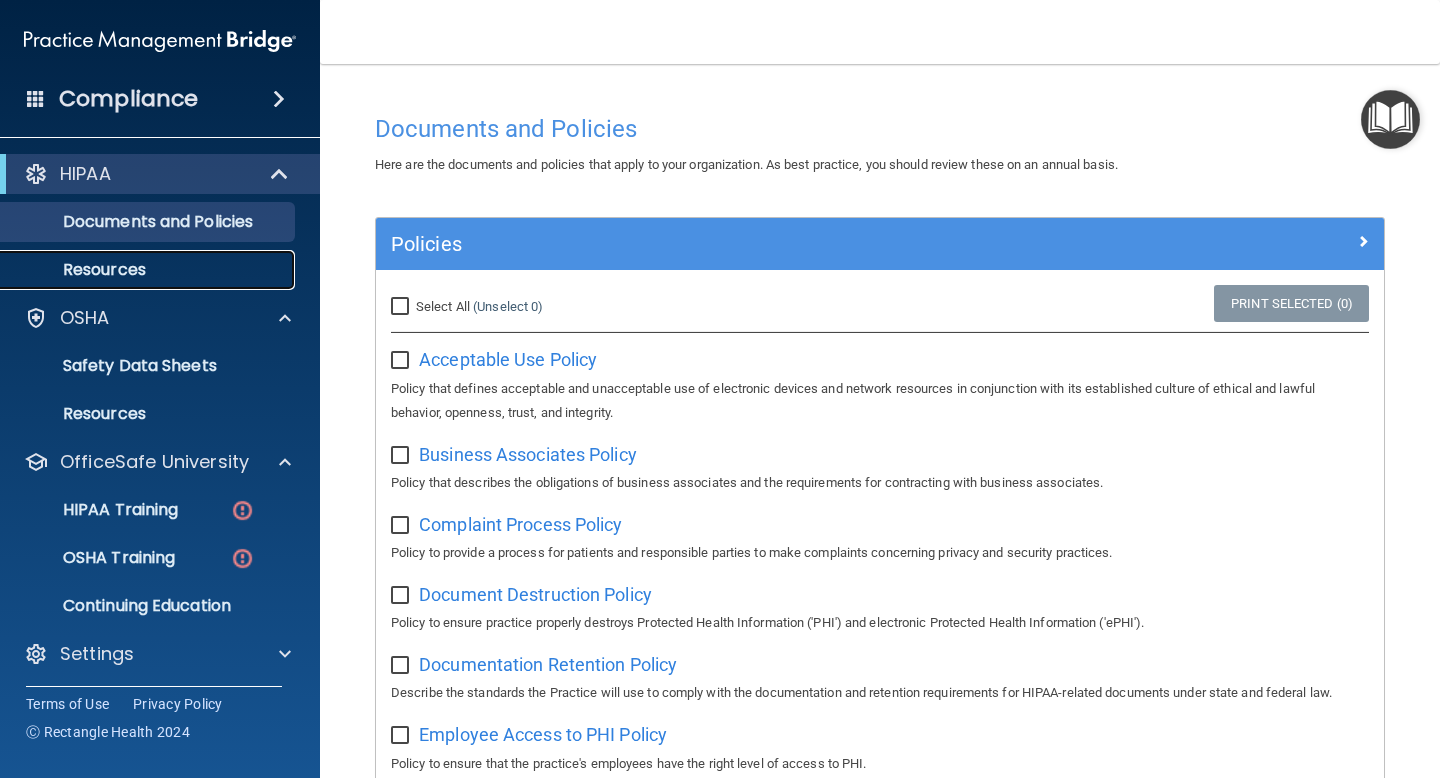 click on "Resources" at bounding box center [149, 270] 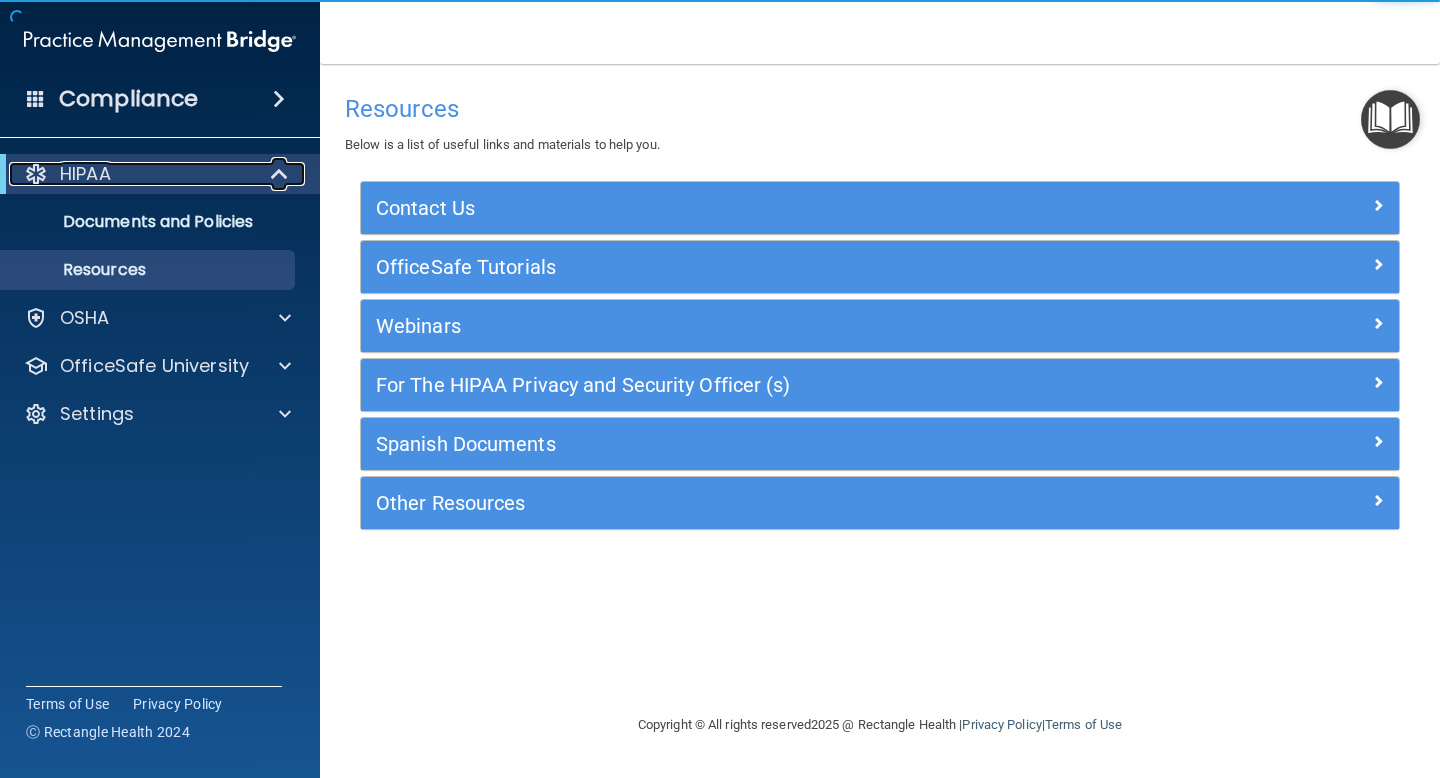 click on "HIPAA" at bounding box center [132, 174] 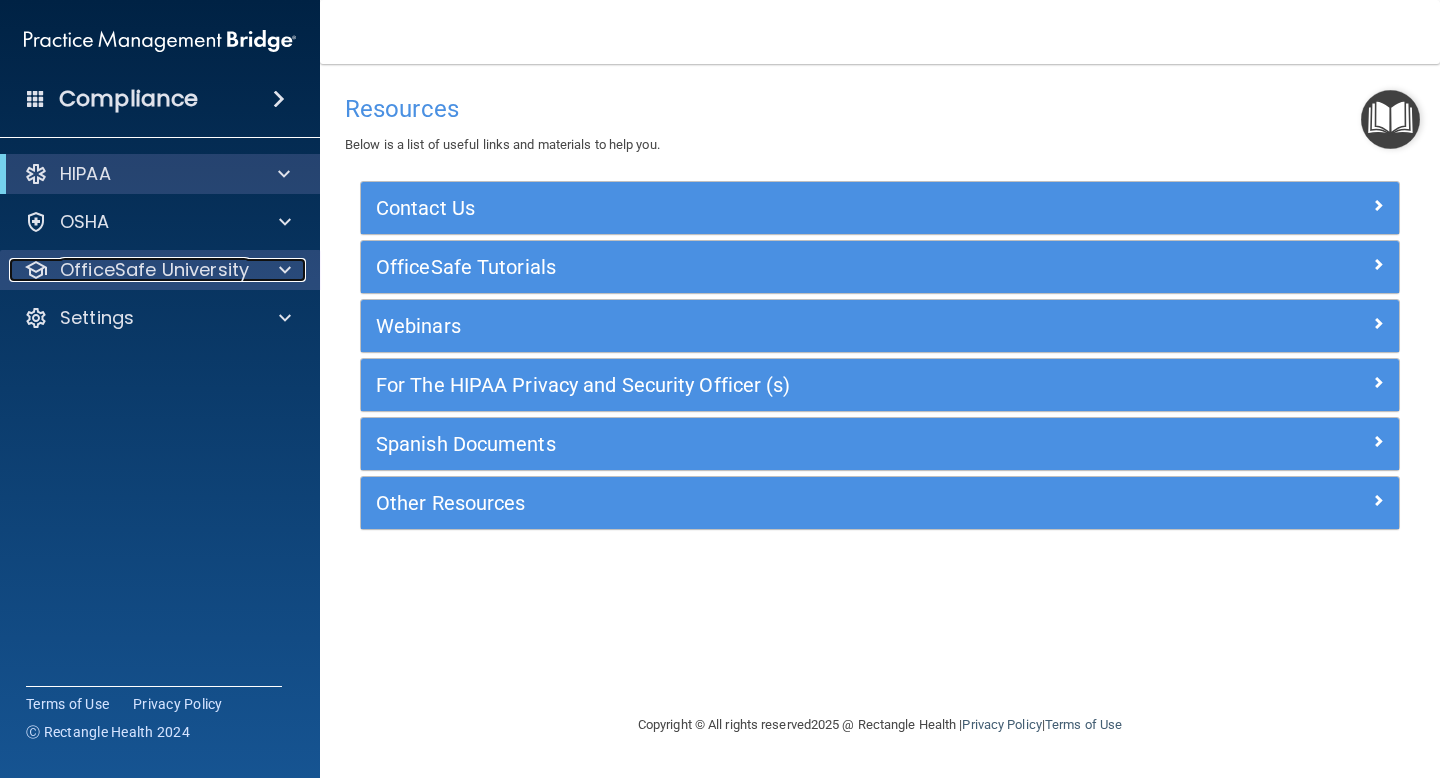 click on "OfficeSafe University" at bounding box center (154, 270) 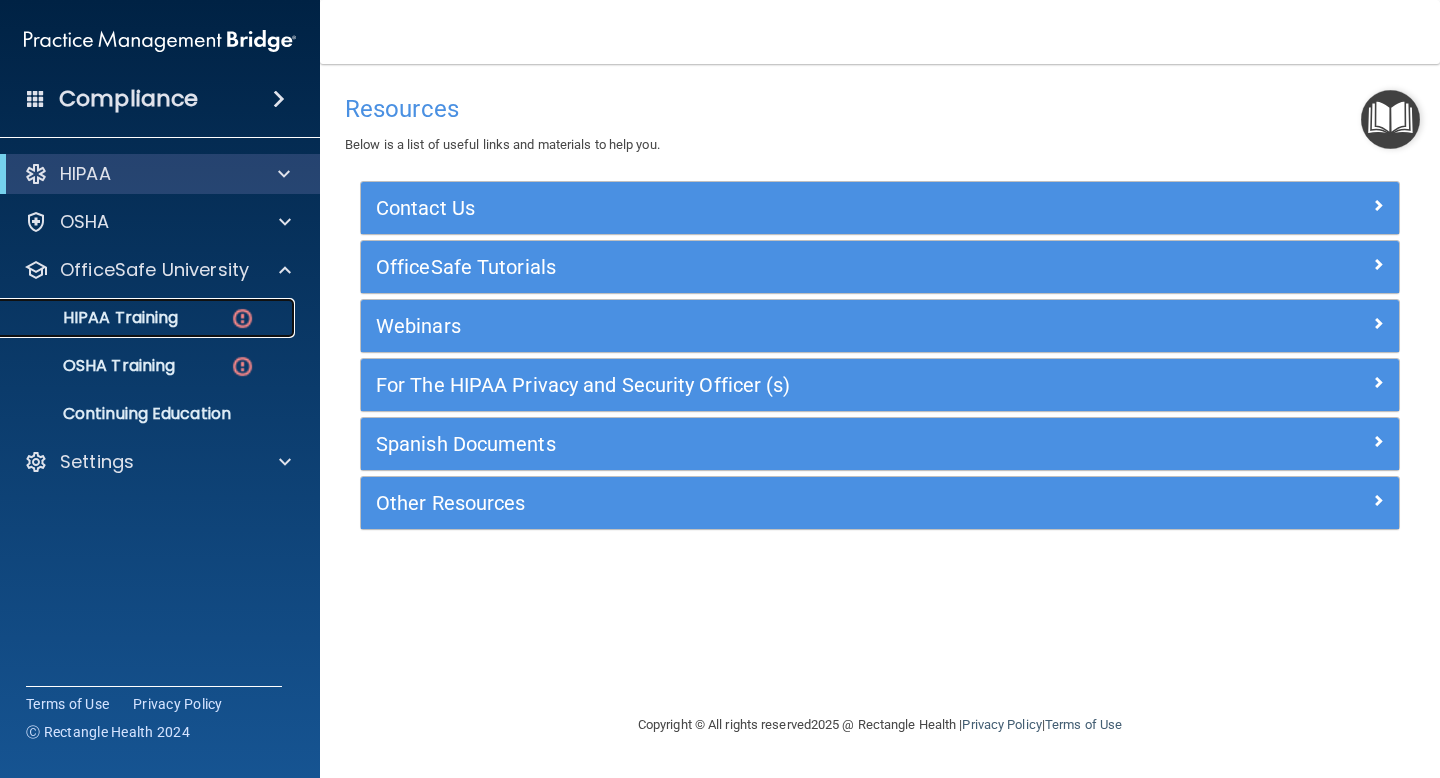 click on "HIPAA Training" at bounding box center [149, 318] 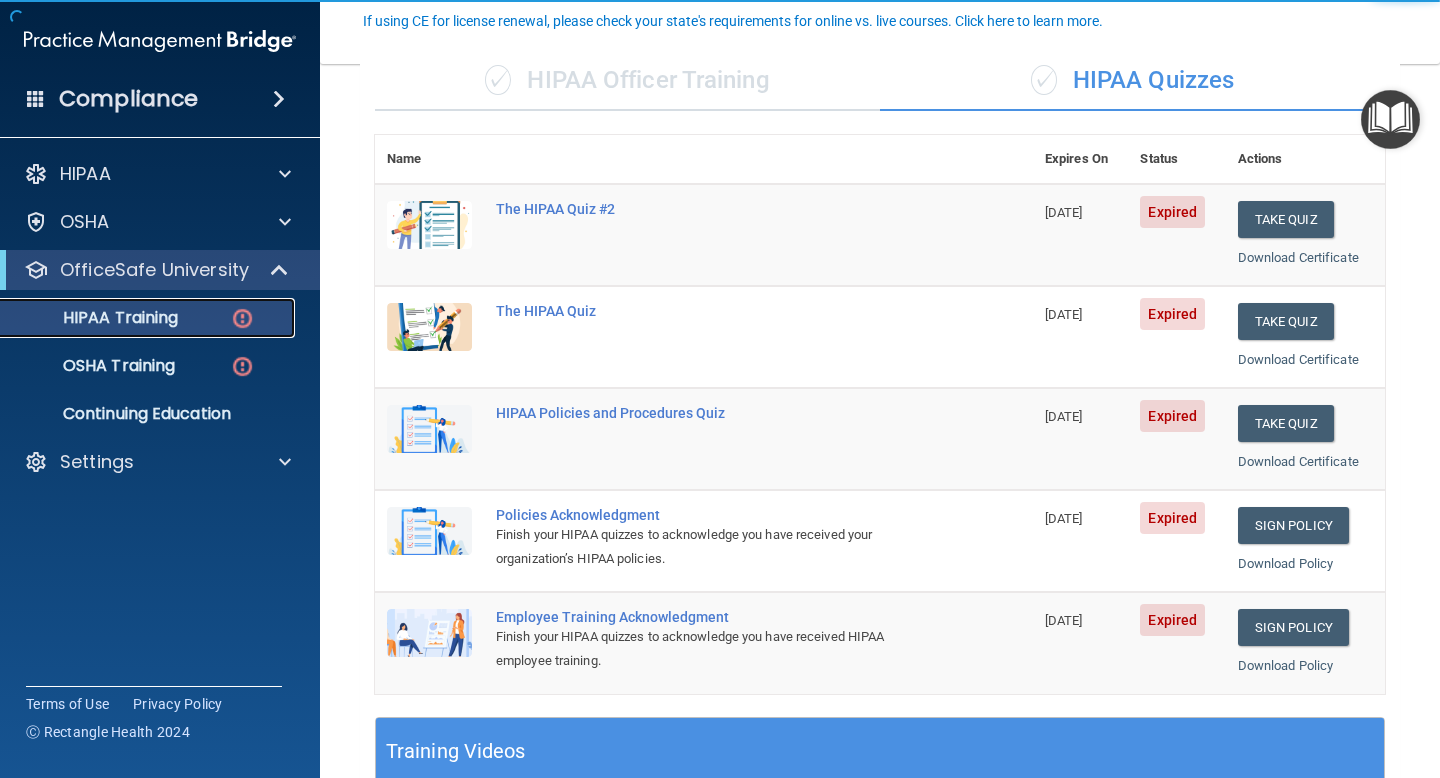 scroll, scrollTop: 182, scrollLeft: 0, axis: vertical 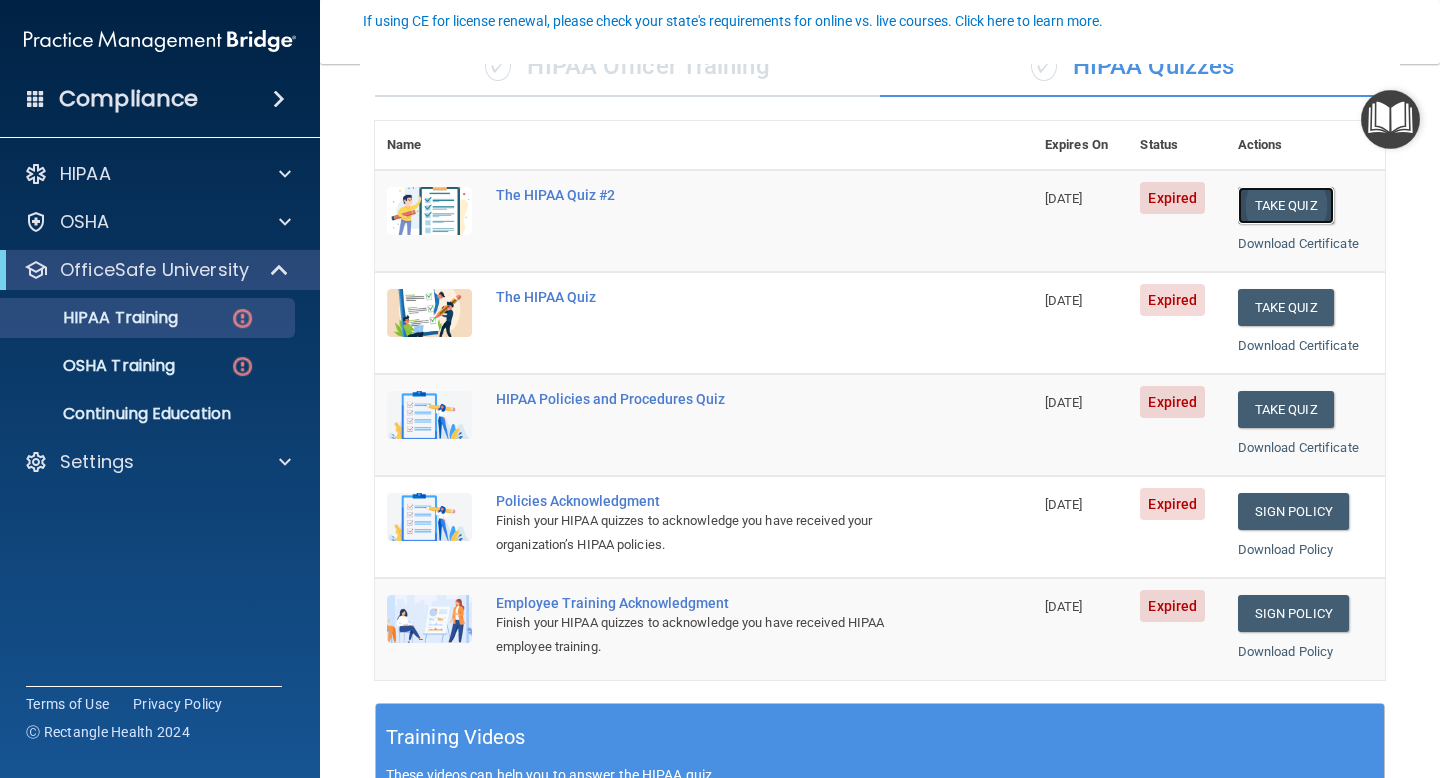 click on "Take Quiz" at bounding box center (1286, 205) 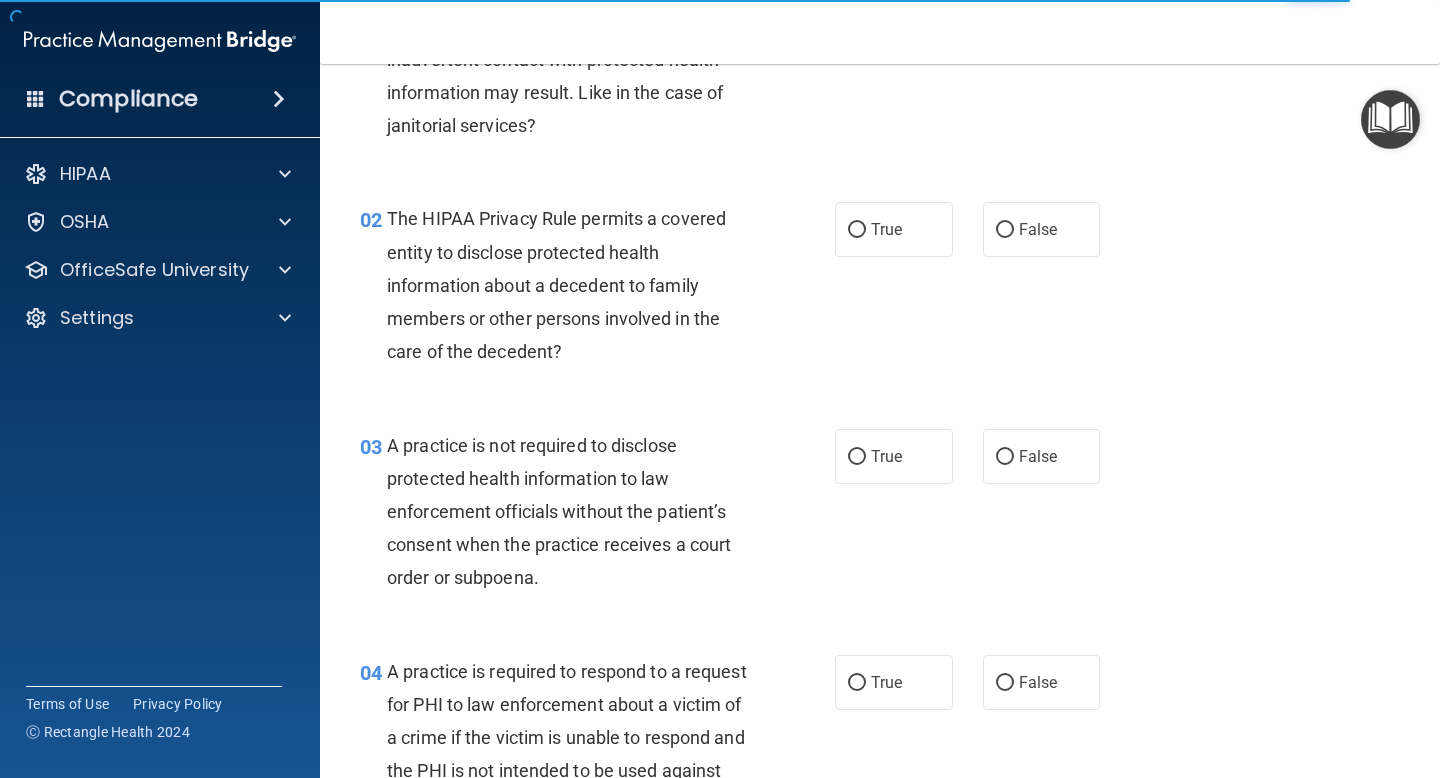 scroll, scrollTop: 0, scrollLeft: 0, axis: both 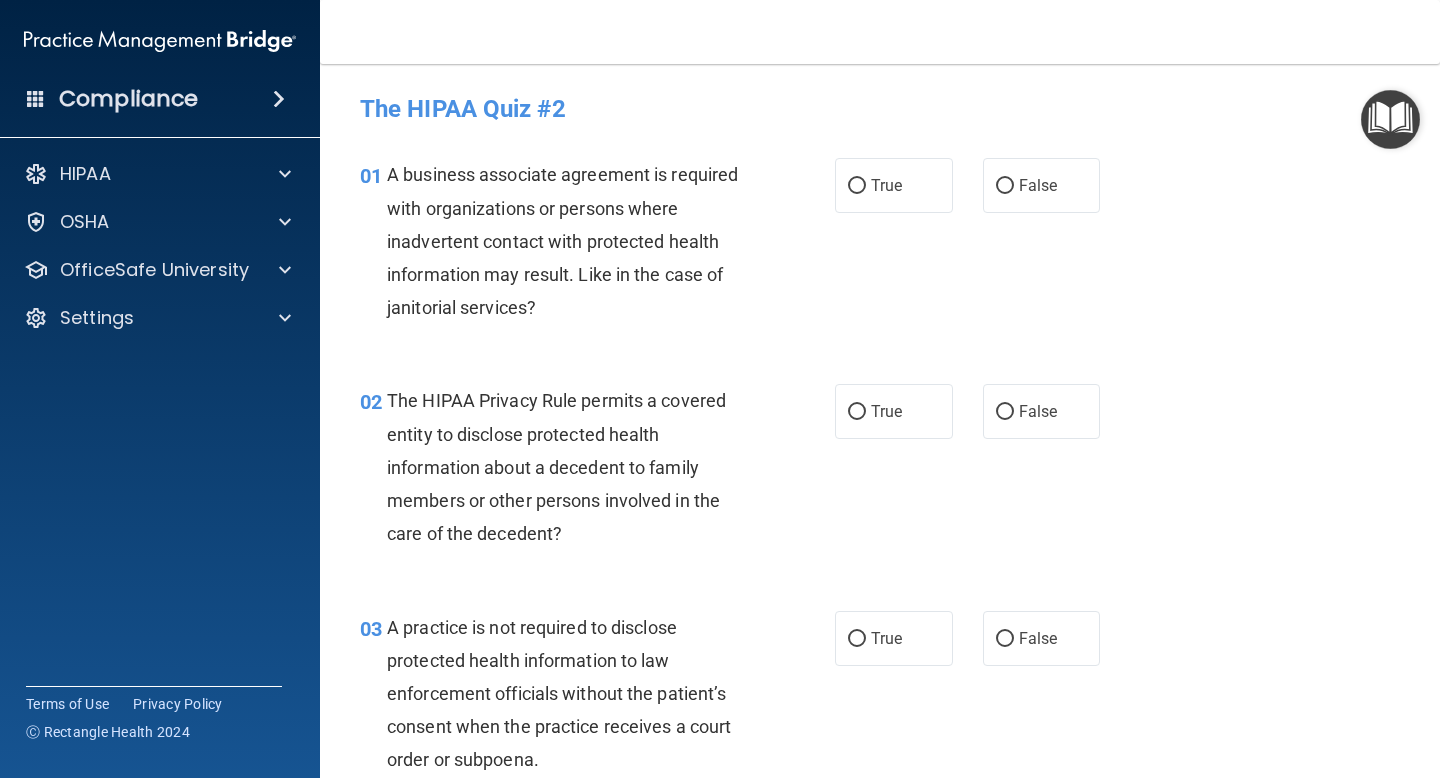 click on "Toggle navigation                                                                                                     [FIRST] [LAST]   [EMAIL]                            Manage My Enterprise              Smile Builders Pediatric Dentistry     Manage My Location" at bounding box center [880, 32] 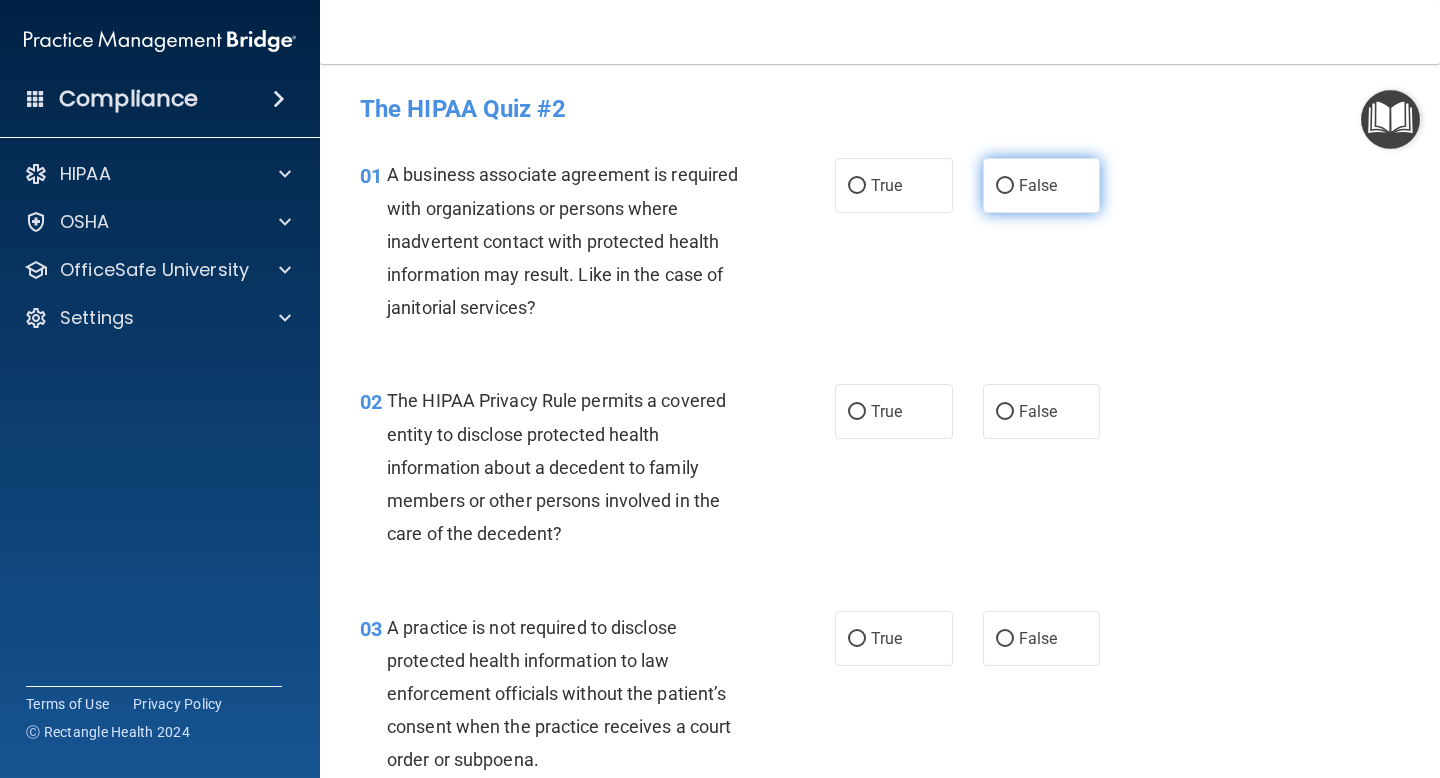 click on "False" at bounding box center (1005, 186) 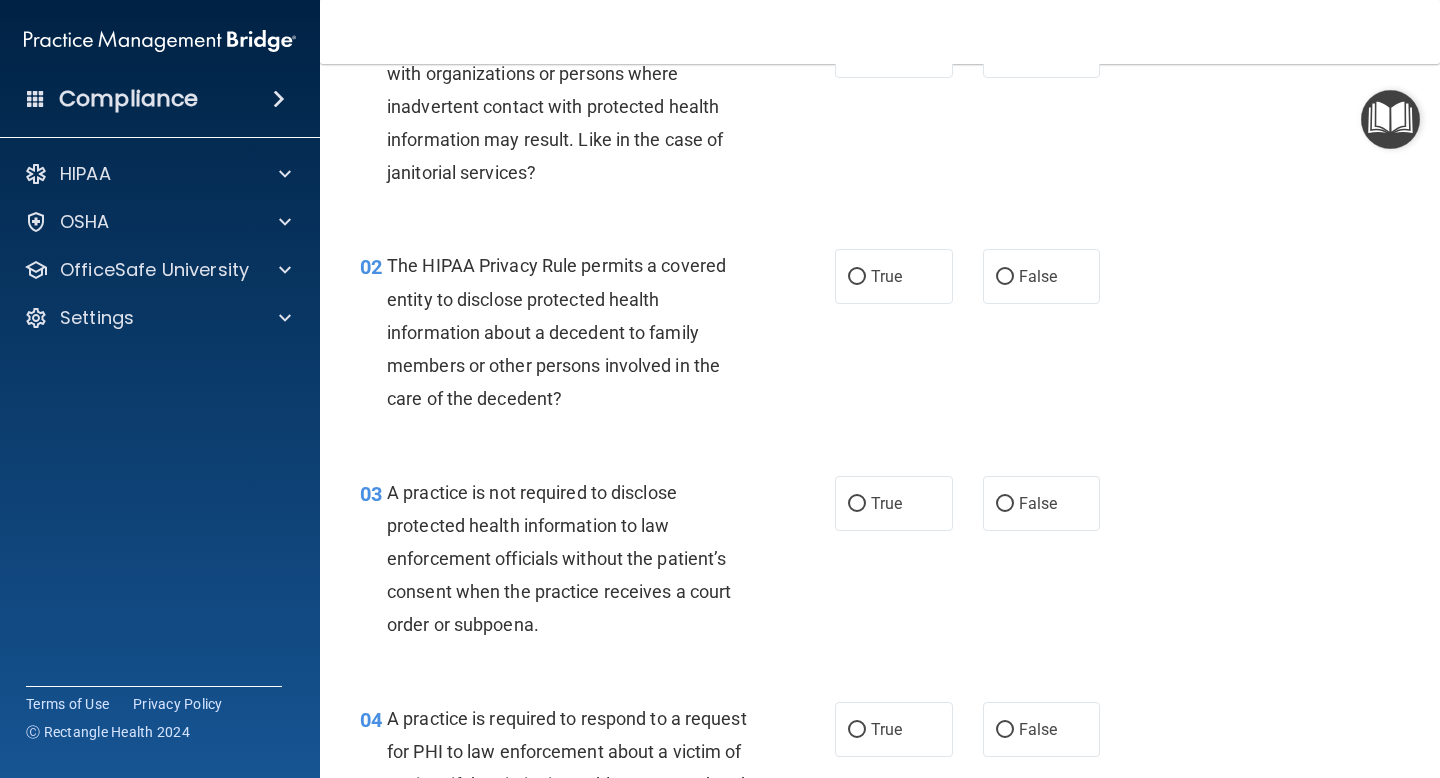 scroll, scrollTop: 199, scrollLeft: 0, axis: vertical 